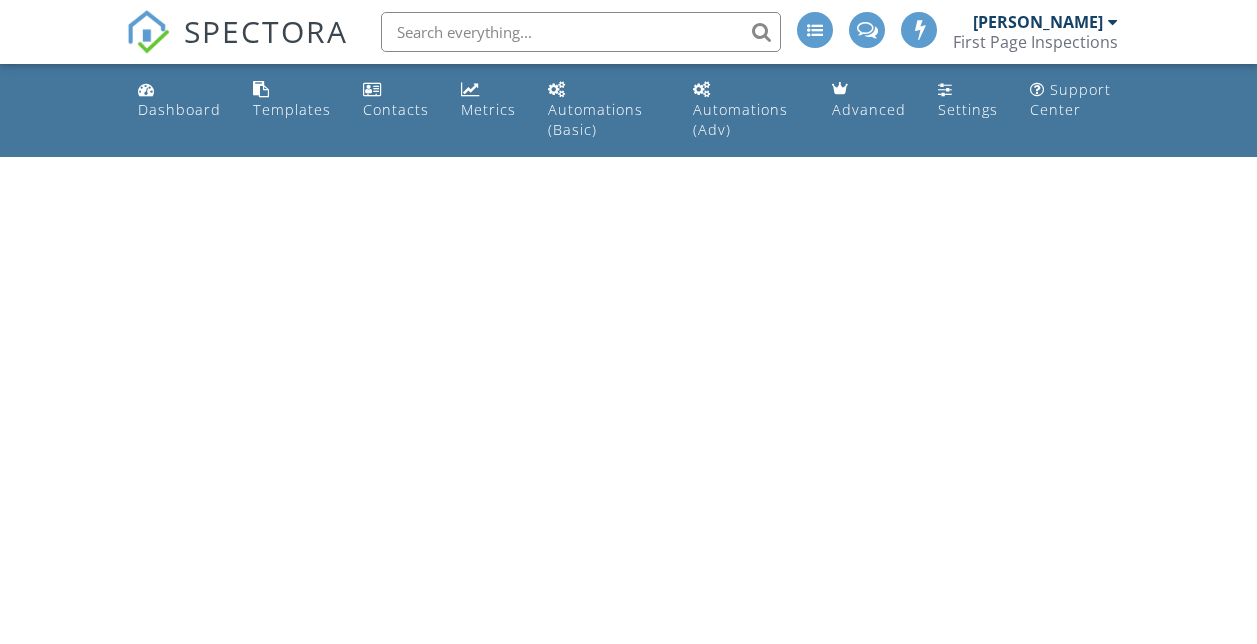 scroll, scrollTop: 0, scrollLeft: 0, axis: both 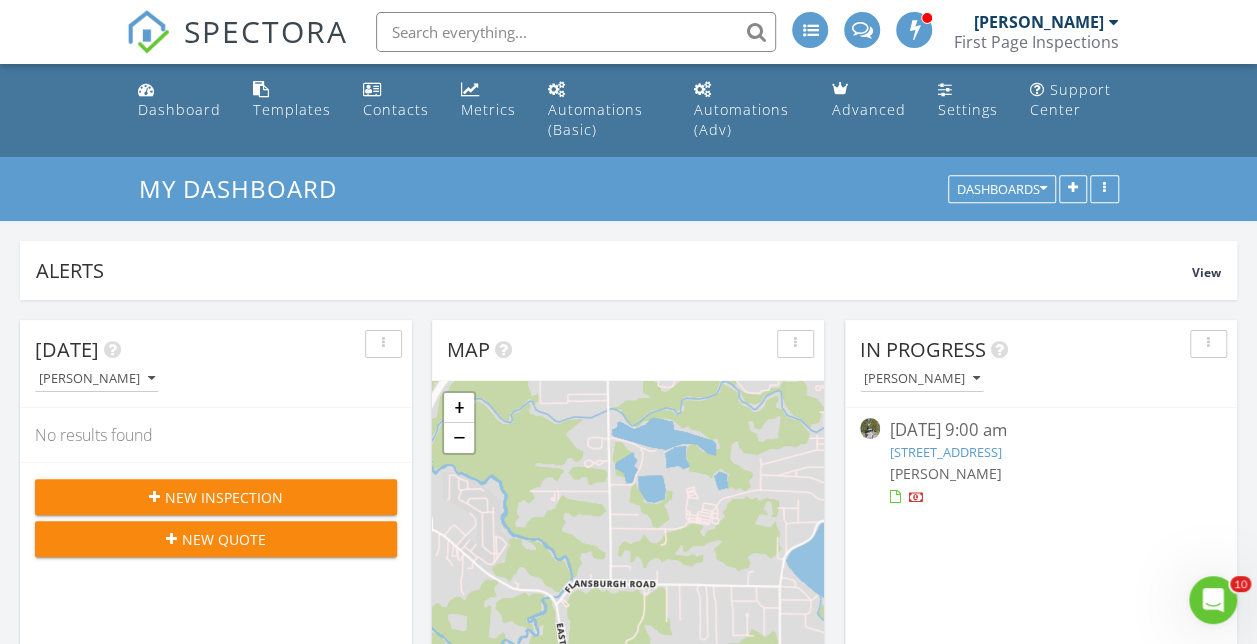 click at bounding box center [576, 32] 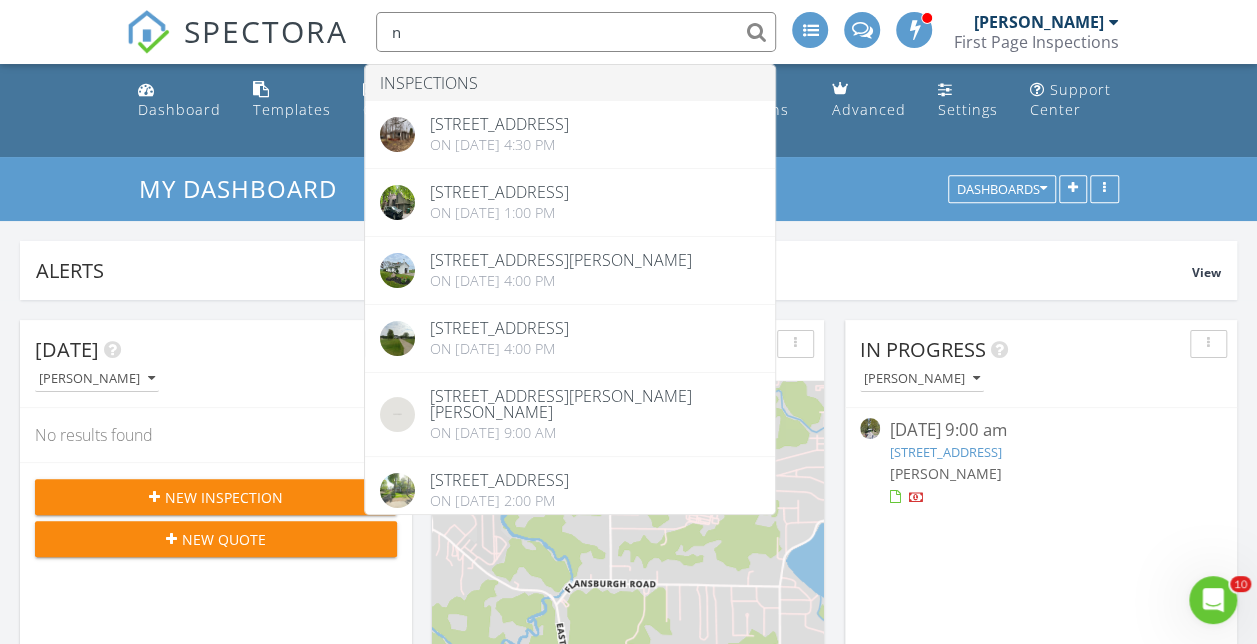 type 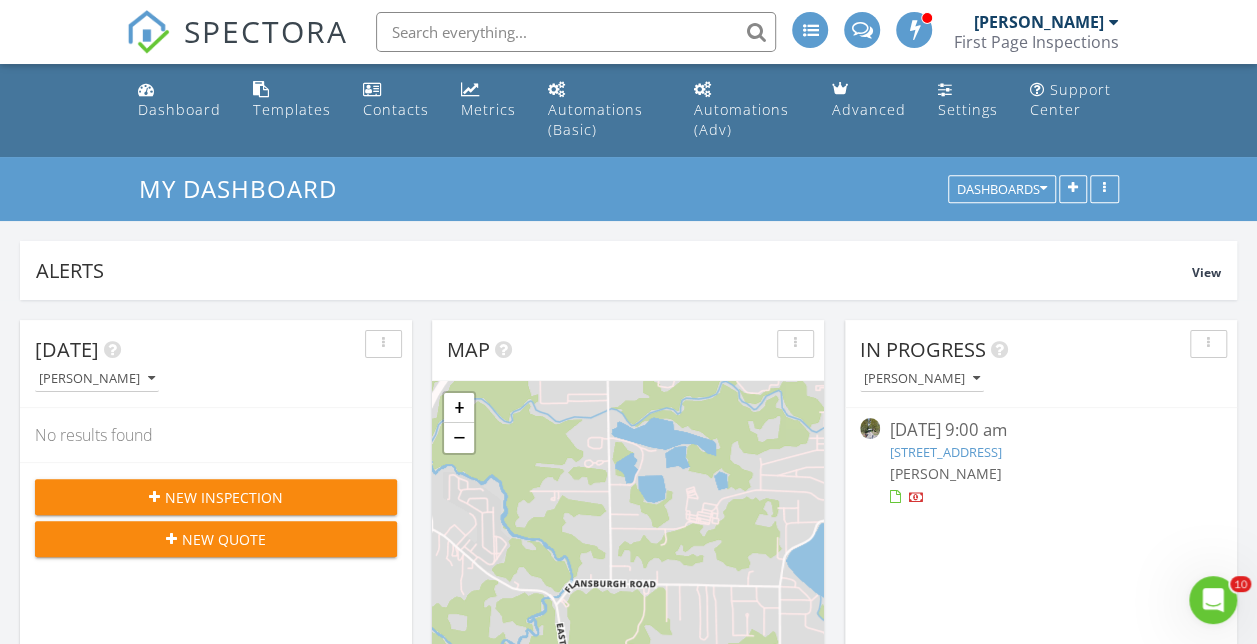 click at bounding box center (810, 30) 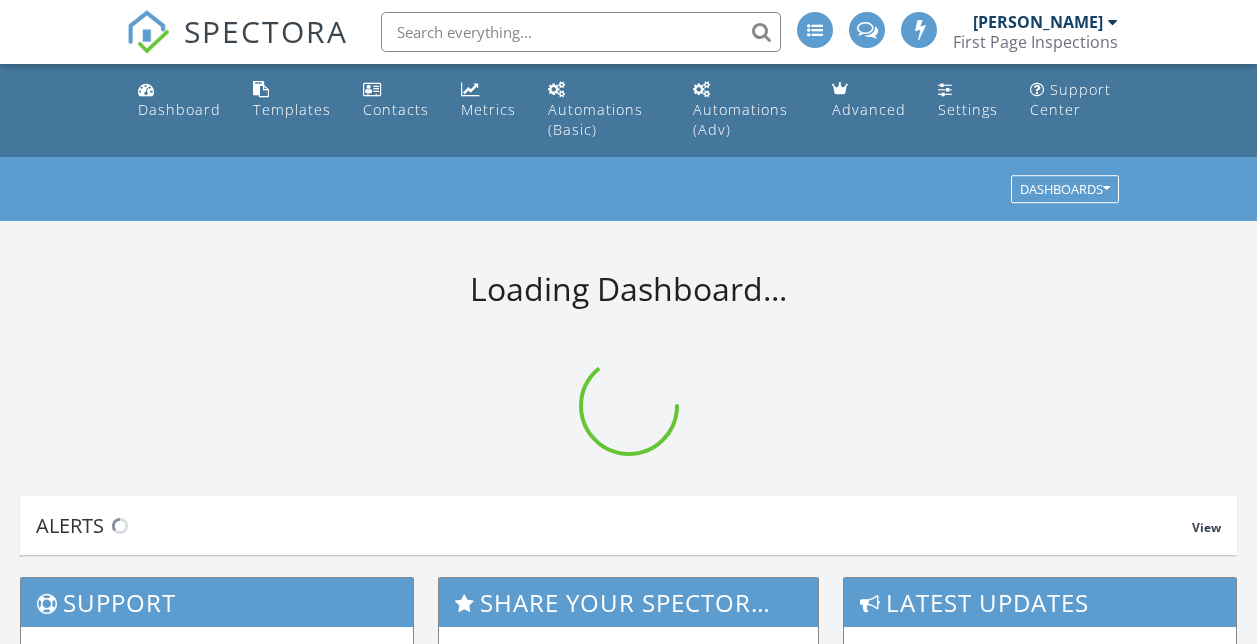 scroll, scrollTop: 0, scrollLeft: 0, axis: both 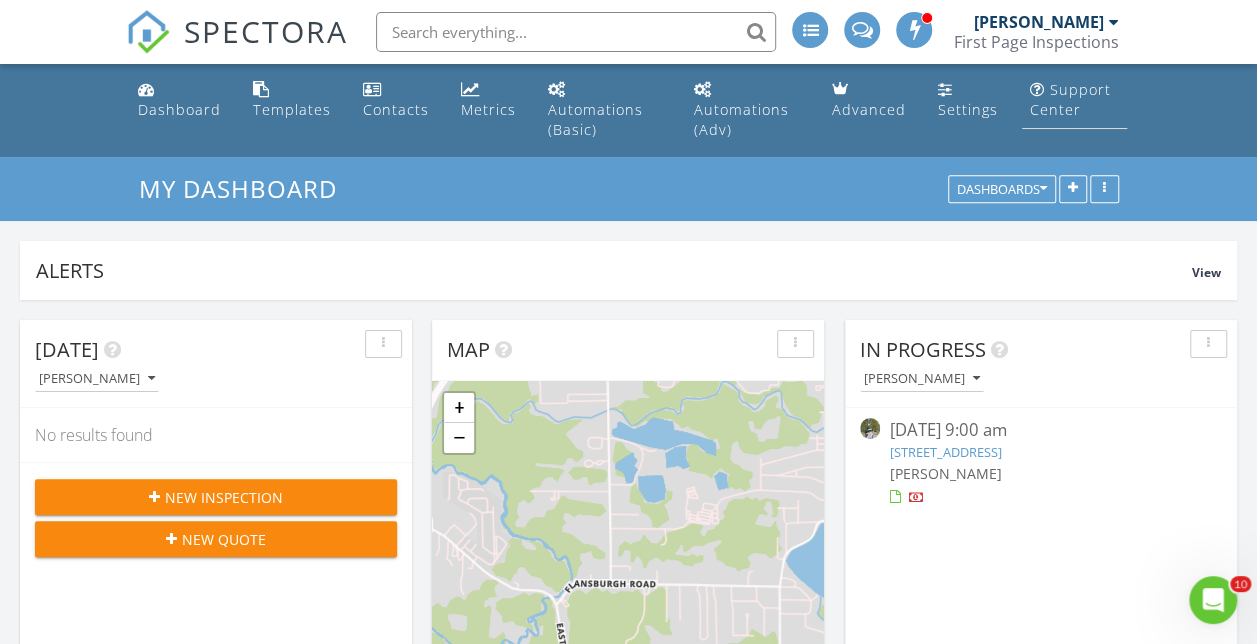 click on "Support Center" at bounding box center (1070, 99) 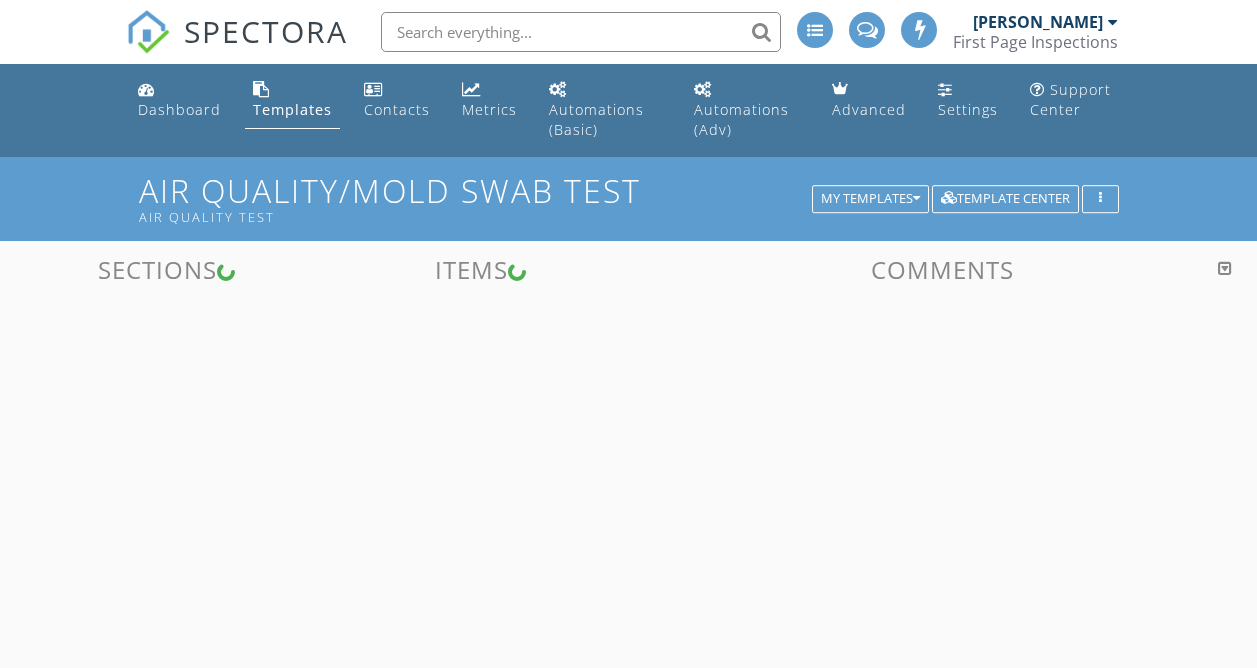 scroll, scrollTop: 0, scrollLeft: 0, axis: both 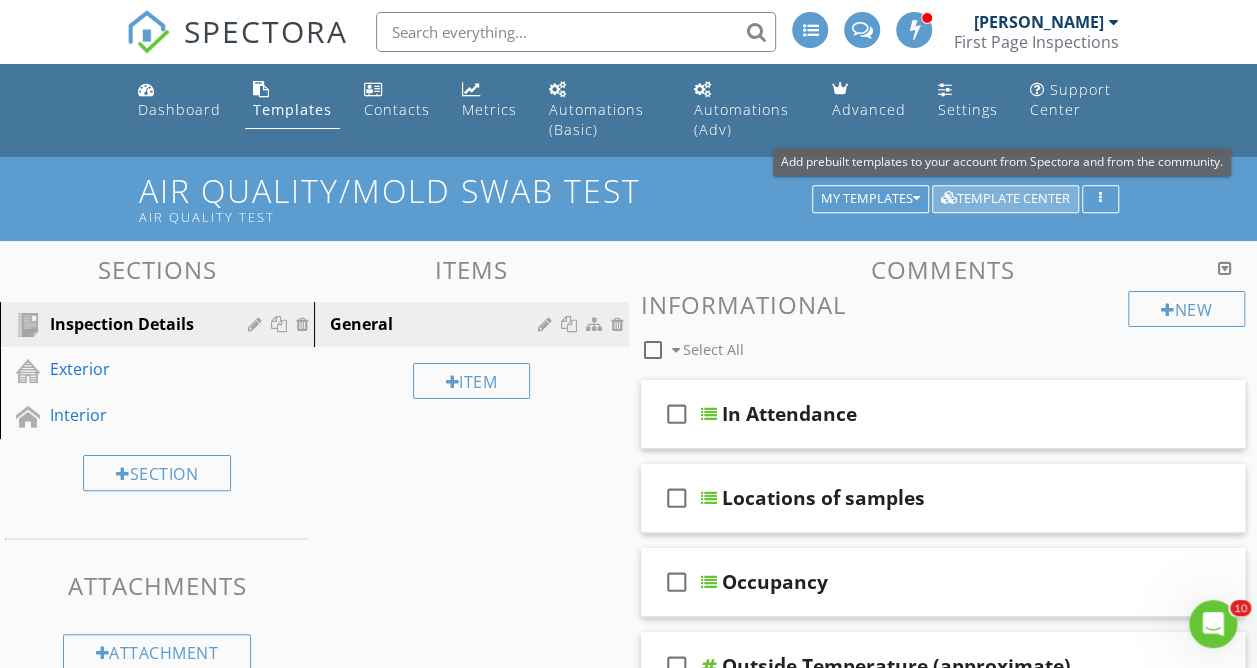 click on "Template Center" at bounding box center [1005, 199] 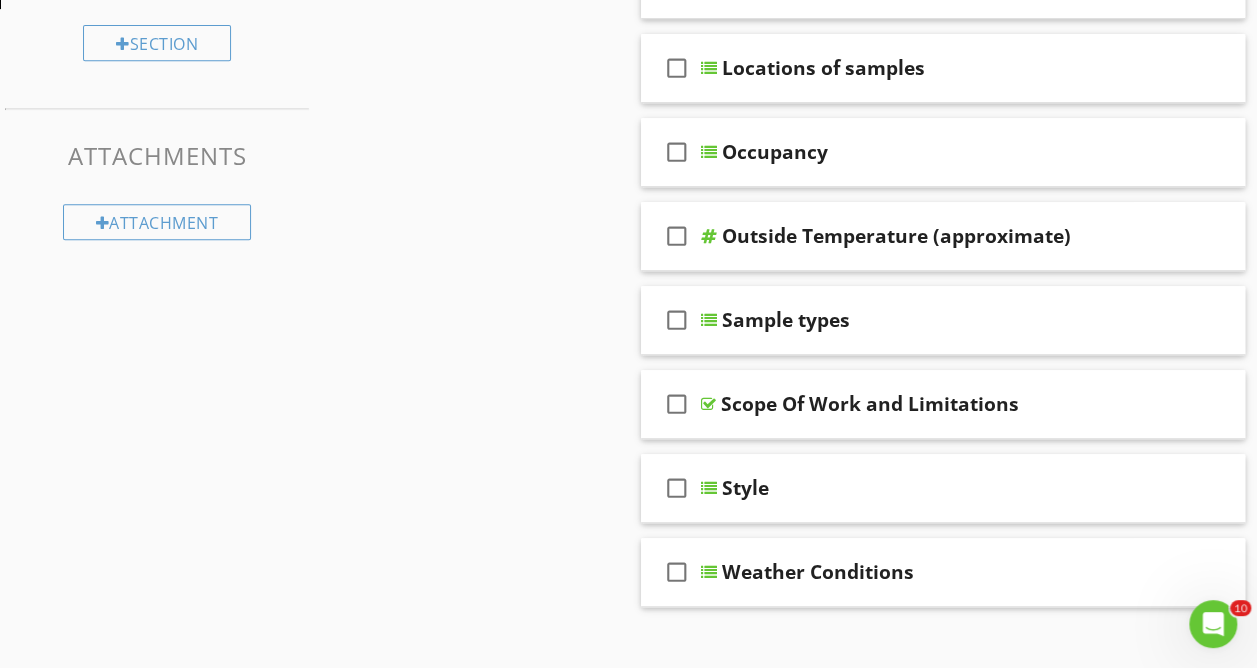 scroll, scrollTop: 0, scrollLeft: 0, axis: both 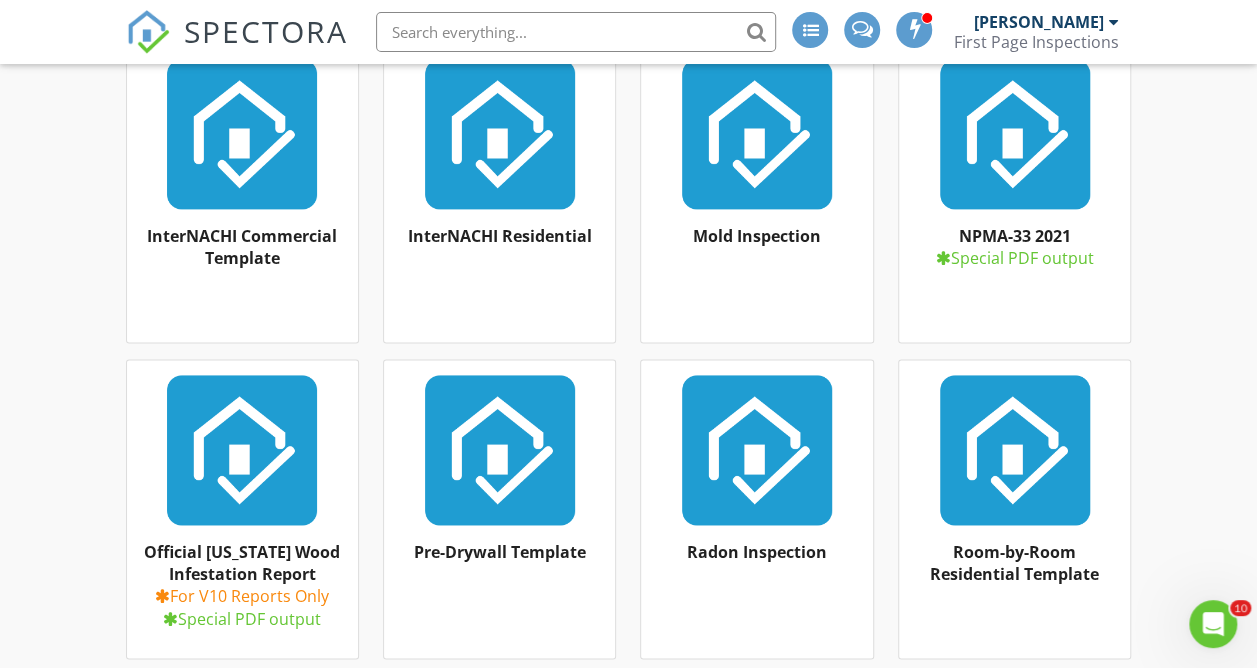 click on "Special PDF output" at bounding box center (1014, 258) 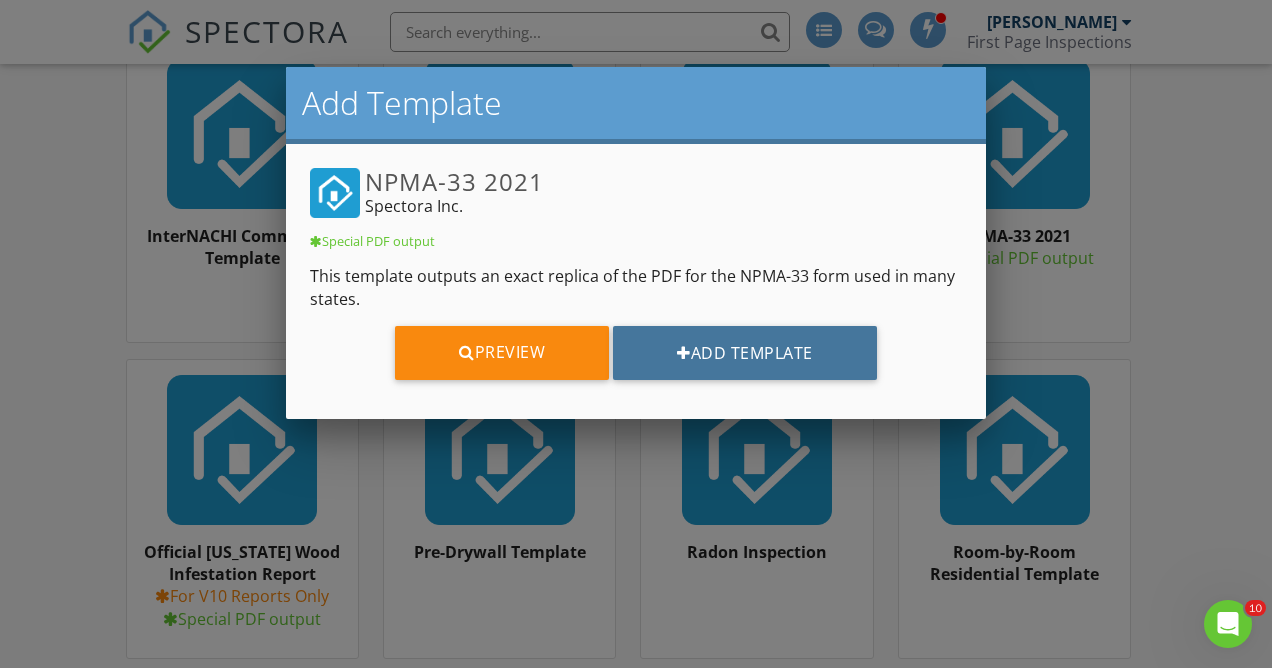 click on "Add Template" at bounding box center [745, 353] 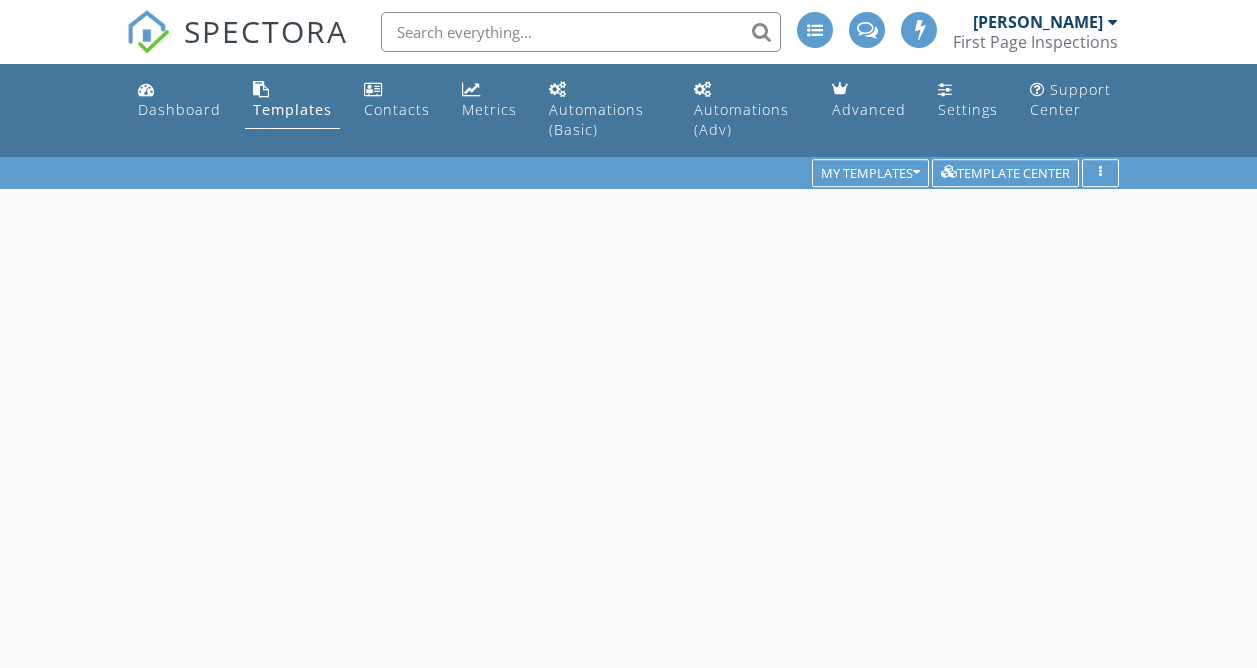 scroll, scrollTop: 0, scrollLeft: 0, axis: both 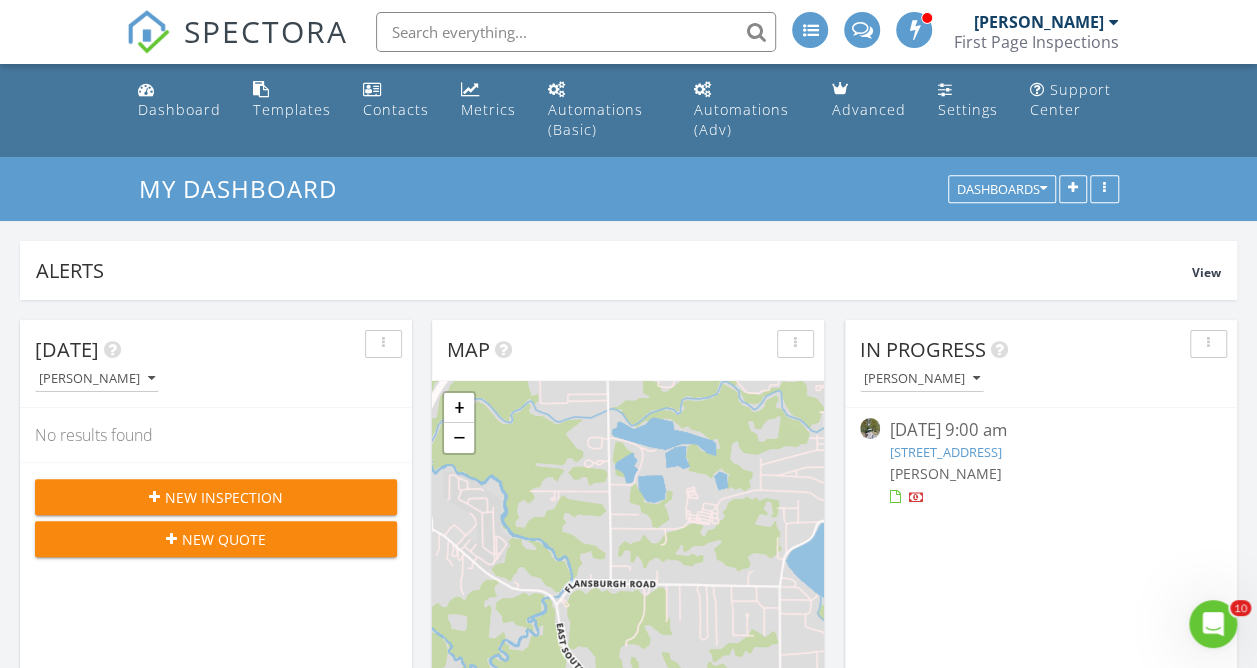 click at bounding box center (576, 32) 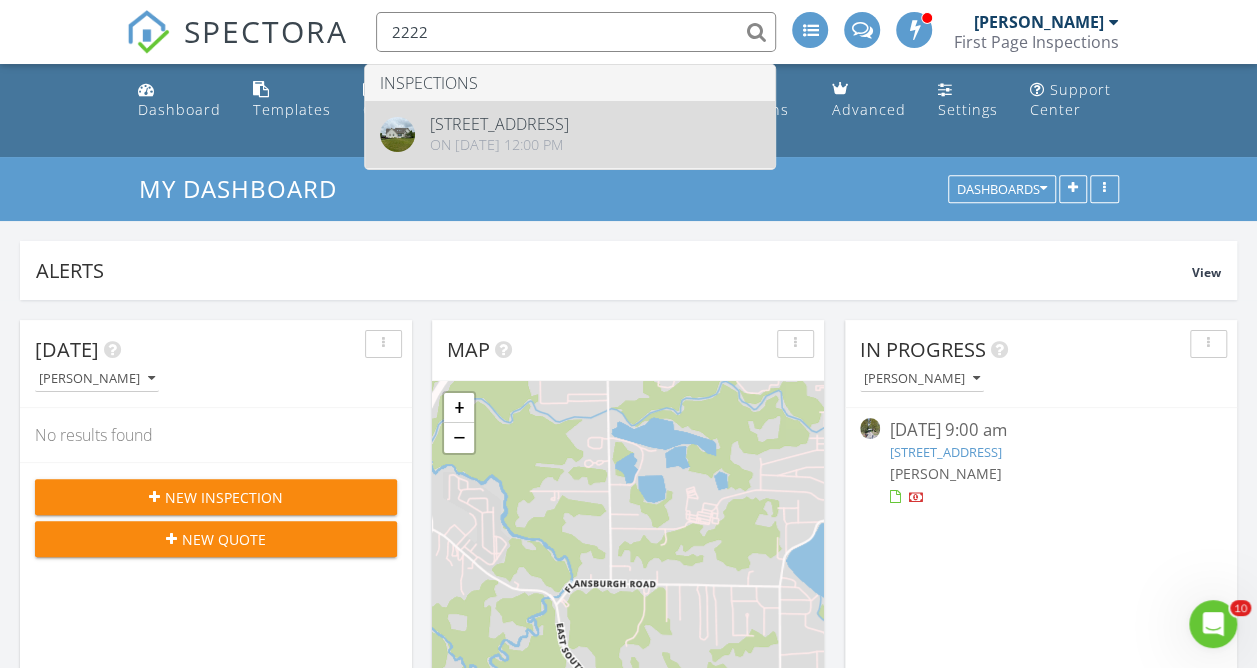 type on "2222" 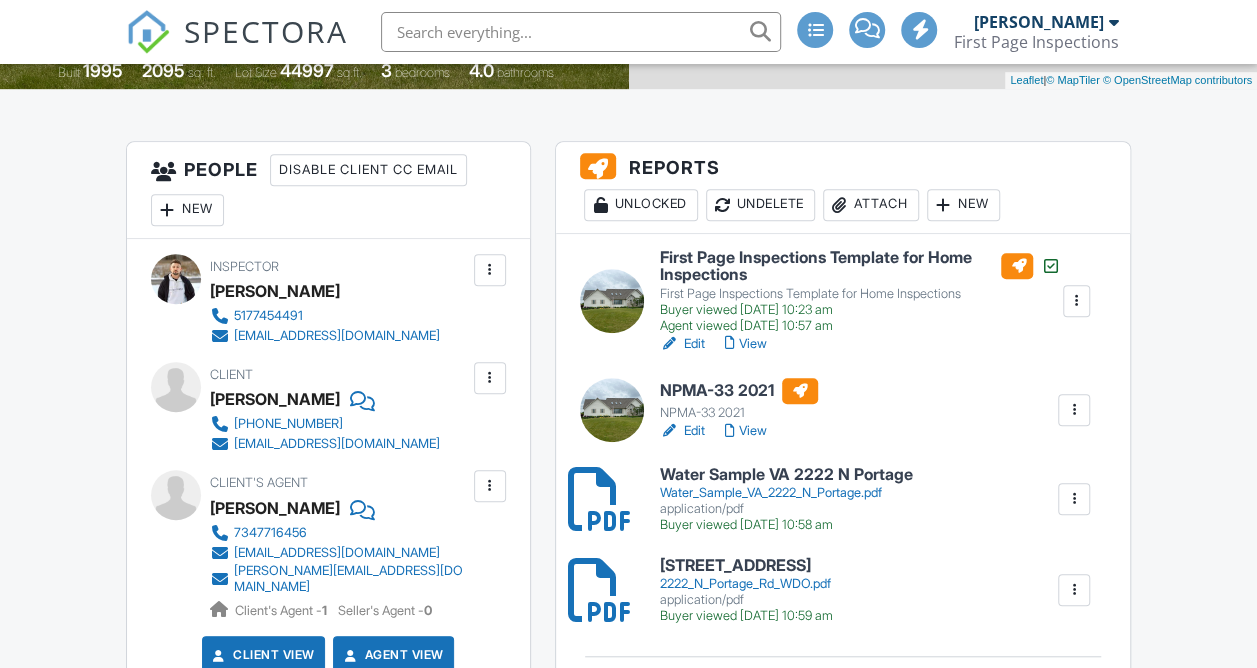 scroll, scrollTop: 489, scrollLeft: 0, axis: vertical 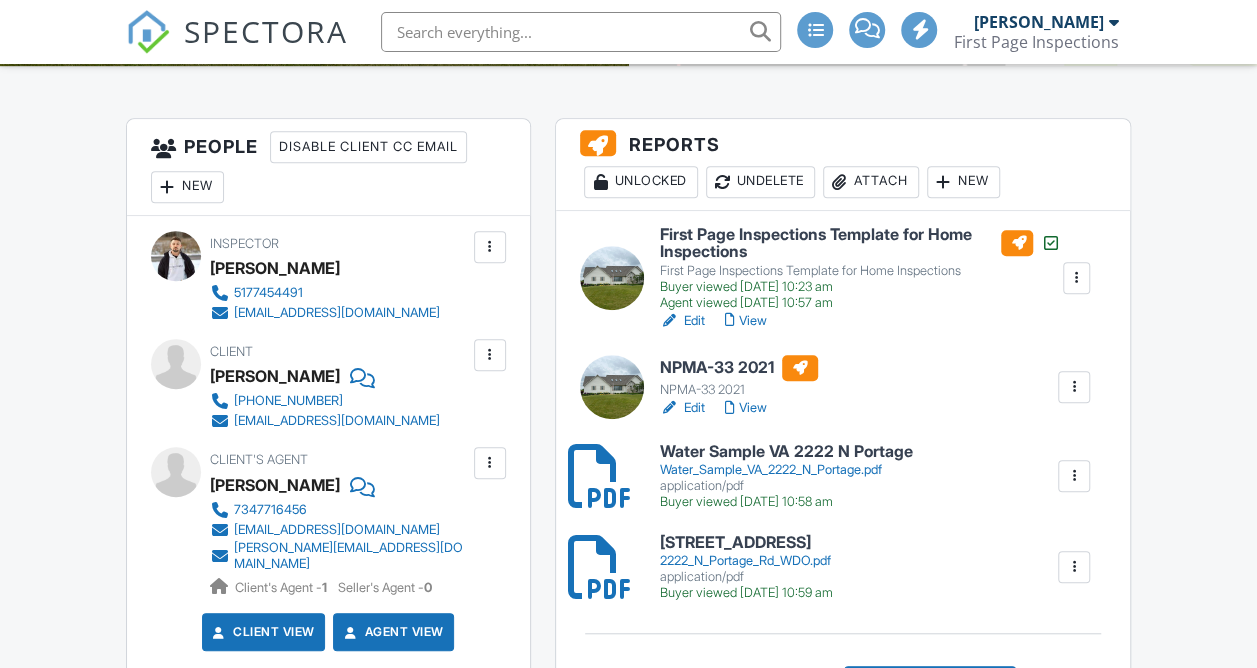 click on "Edit" at bounding box center (682, 408) 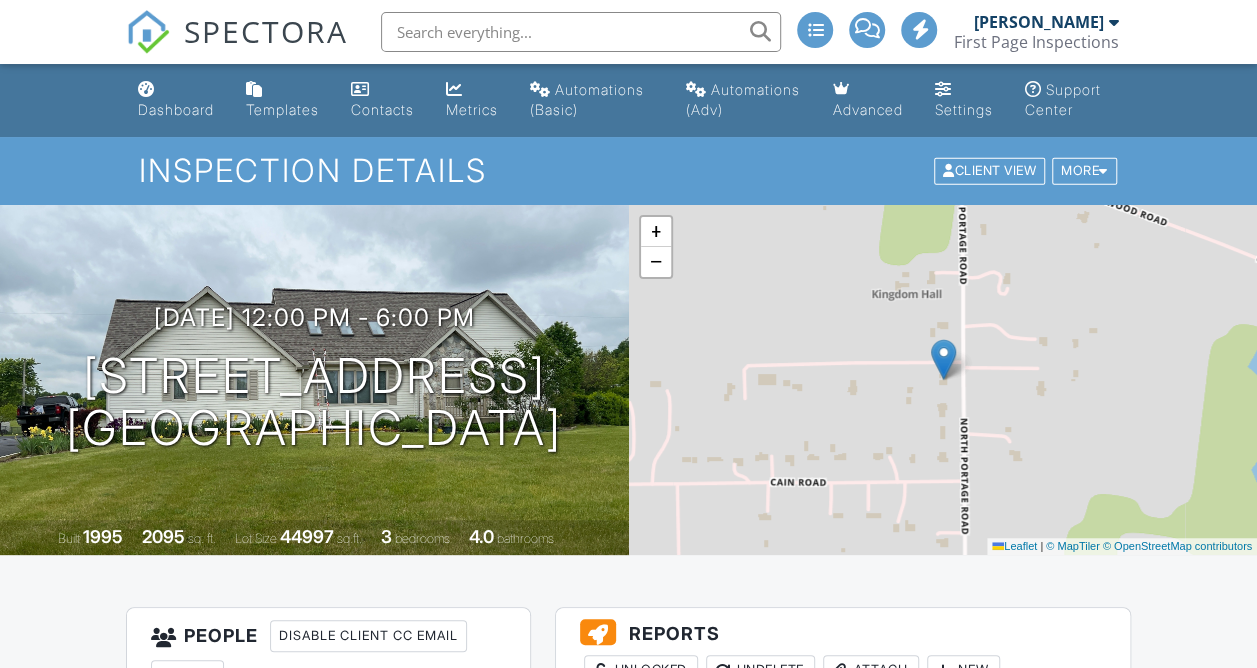 scroll, scrollTop: 986, scrollLeft: 0, axis: vertical 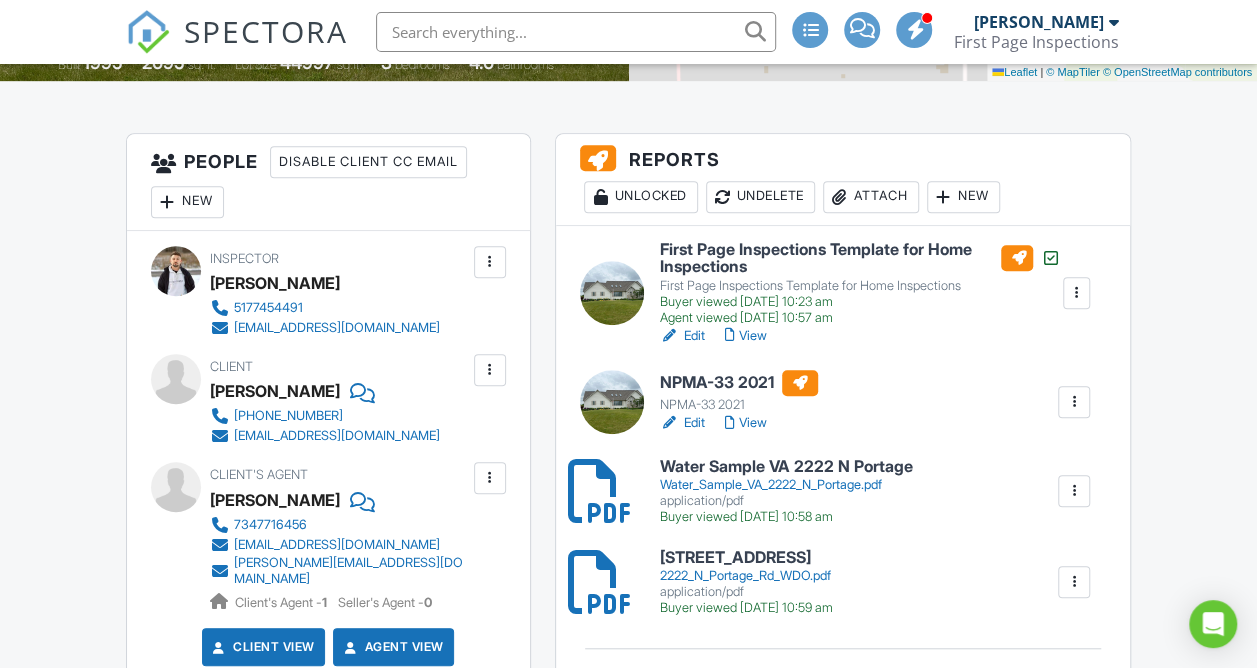 click on "View" at bounding box center (746, 423) 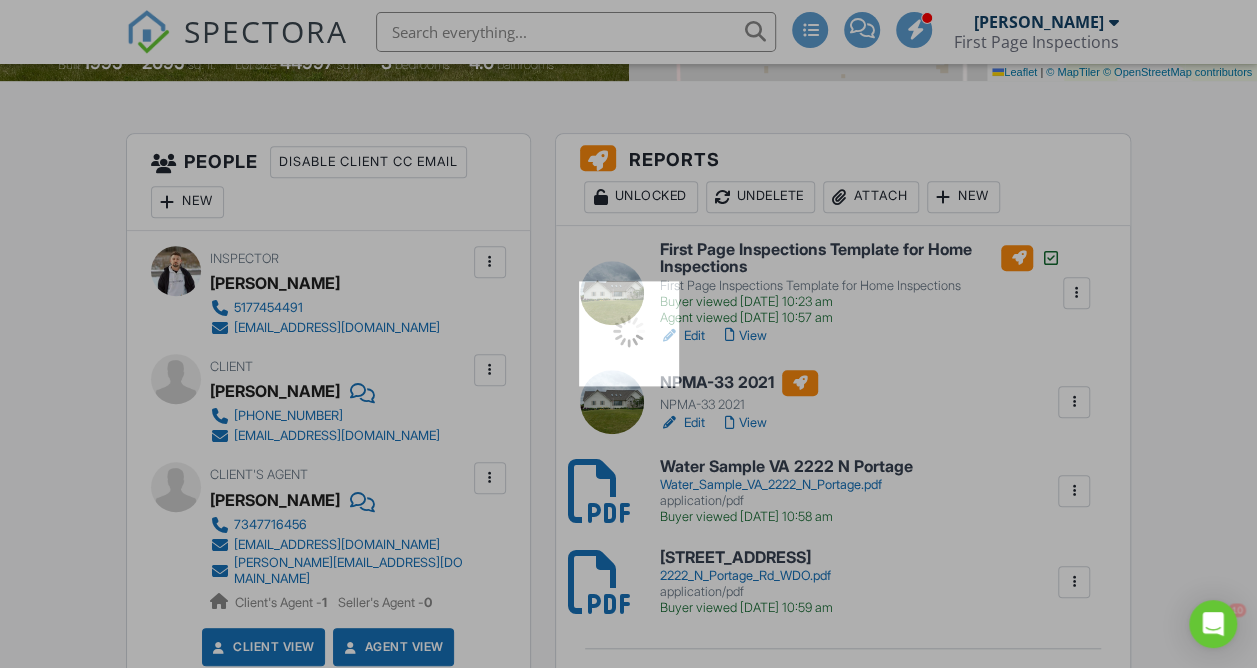 scroll, scrollTop: 0, scrollLeft: 0, axis: both 